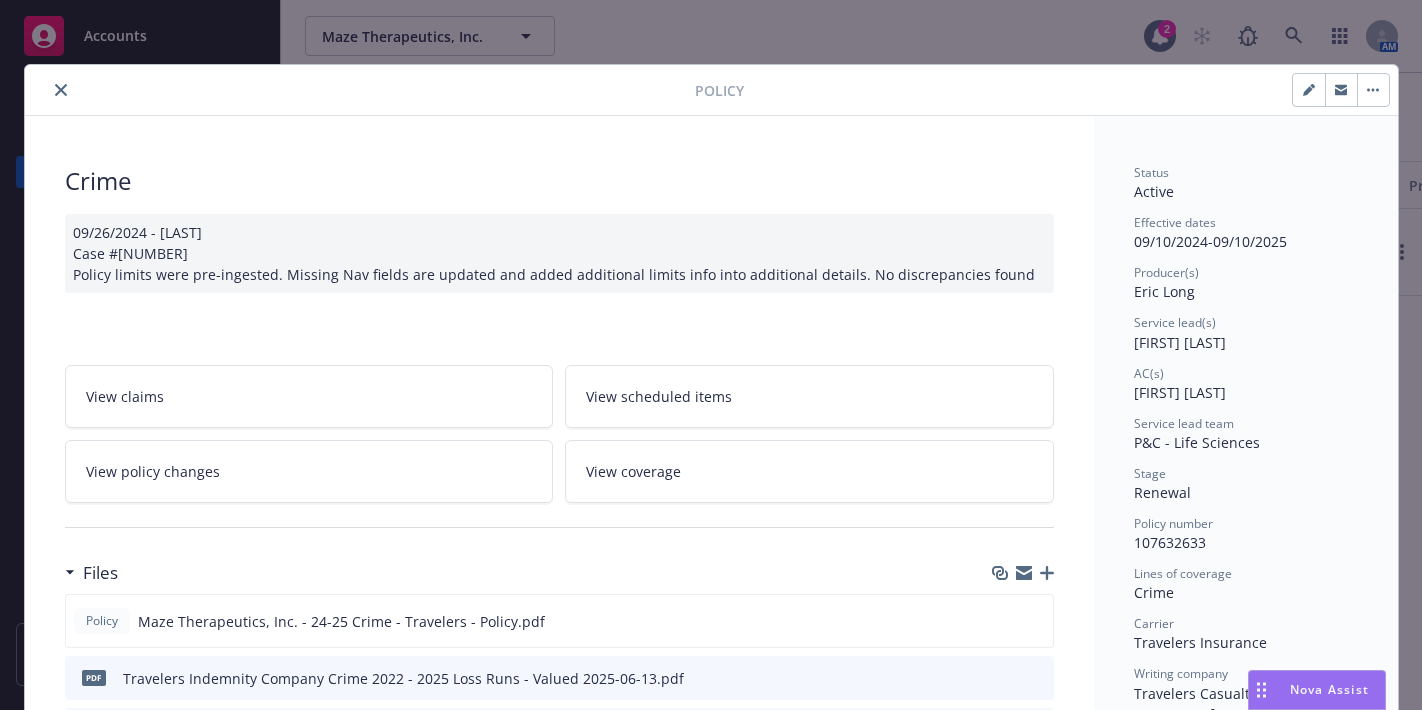 scroll, scrollTop: 0, scrollLeft: 0, axis: both 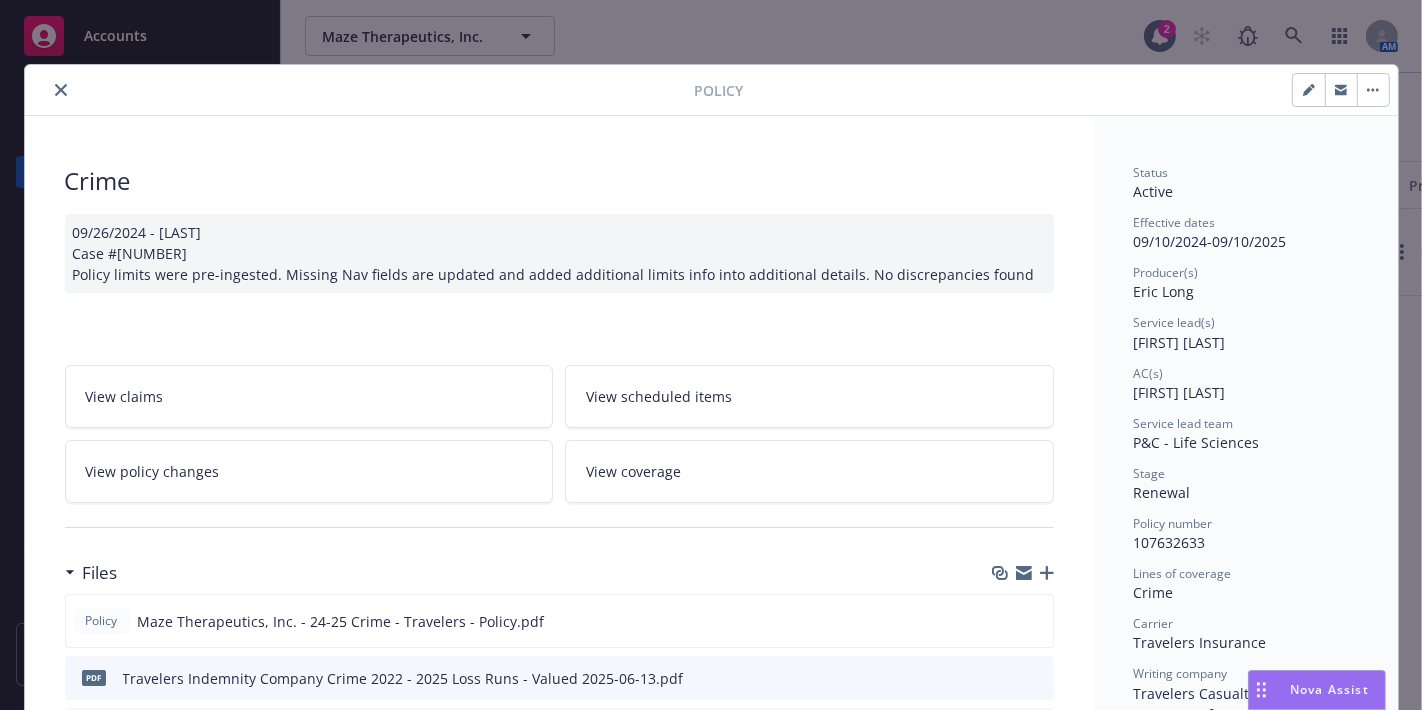 click at bounding box center [61, 90] 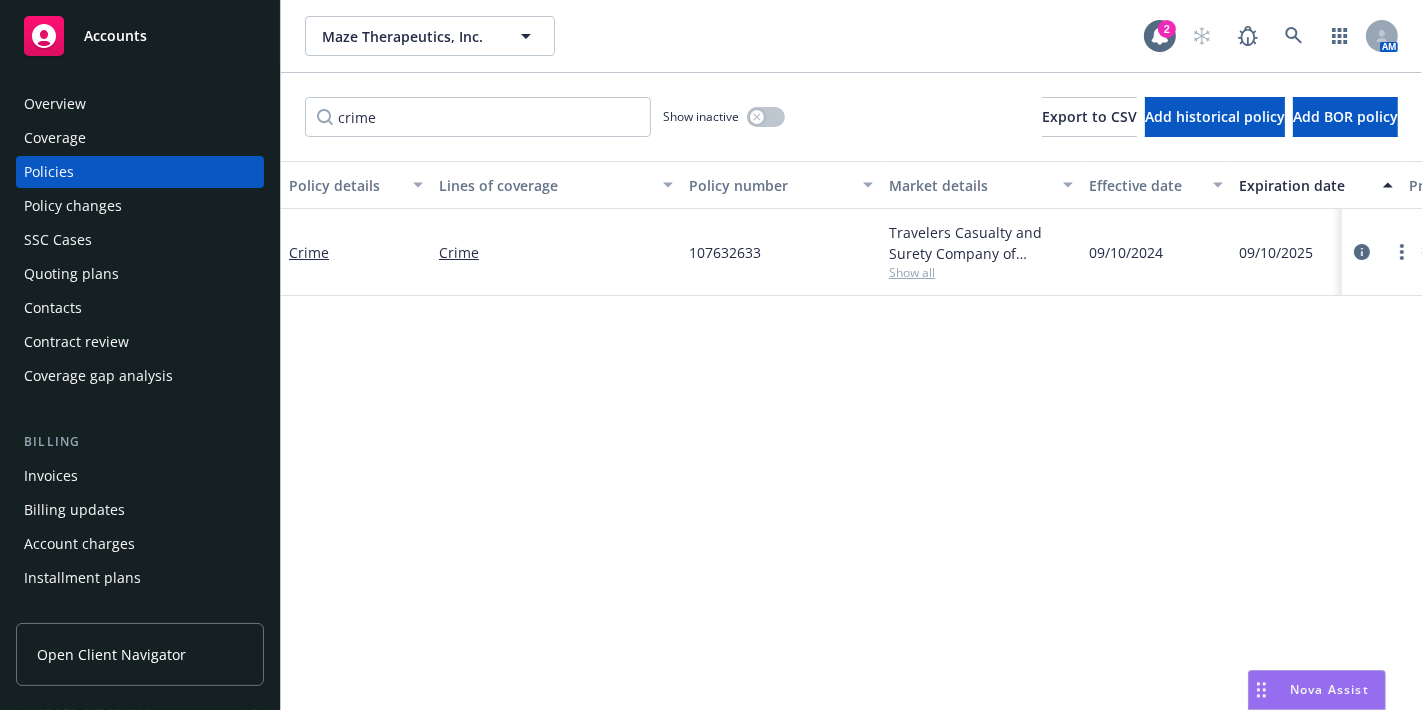 click on "Policy details Lines of coverage Policy number Market details Effective date Expiration date Premium Billing method Stage Status Service team leaders Crime Crime 107632633 Travelers Casualty and Surety Company of America, Travelers Insurance Show all 09/10/2024 09/10/2025 $3,824.00 Agency - Pay in full Renewal Active Bianca Elorza AC Patrick Chan AM 1 more" at bounding box center [851, 591] 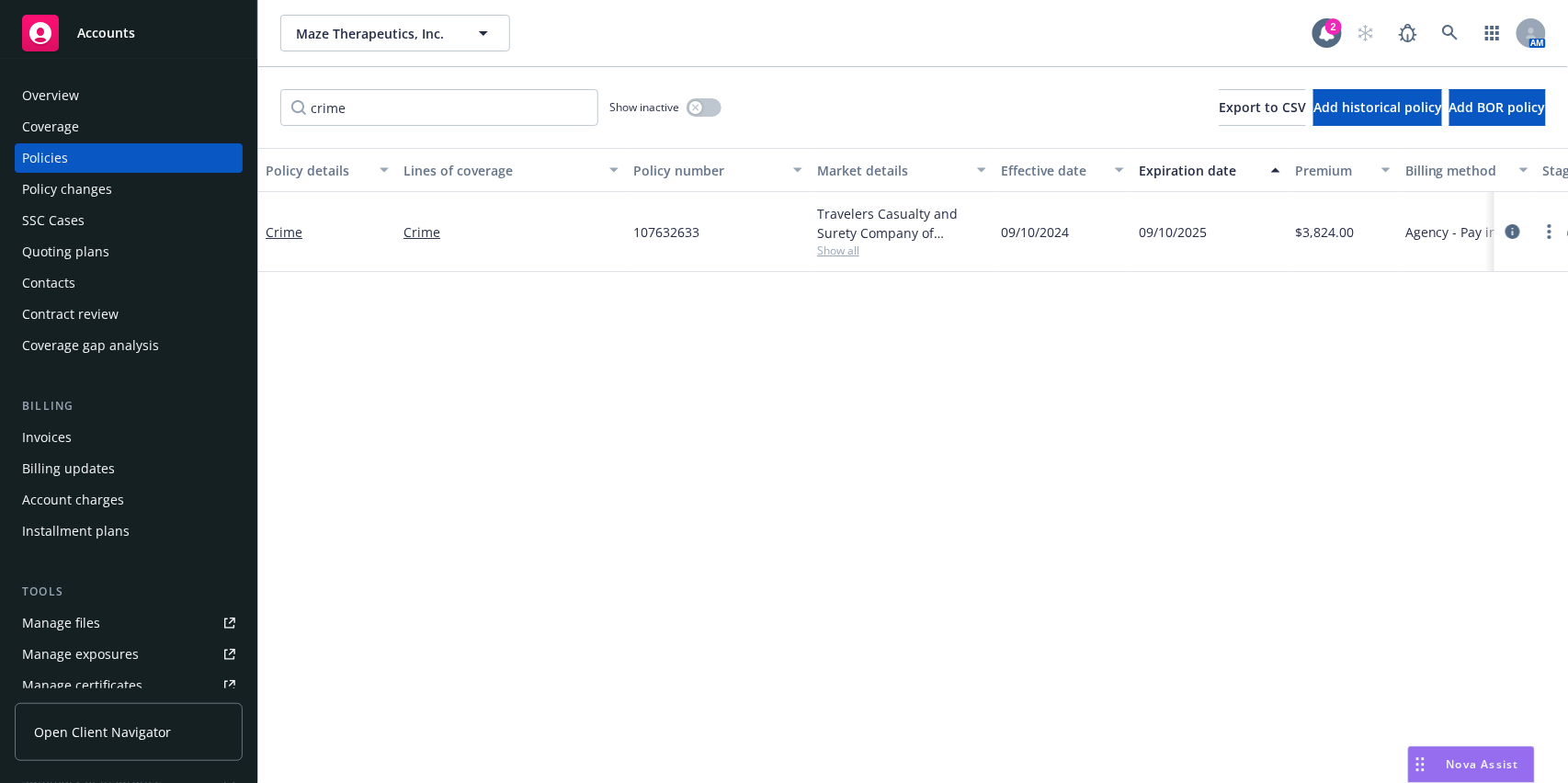 drag, startPoint x: 1104, startPoint y: 1, endPoint x: 760, endPoint y: 470, distance: 581.633 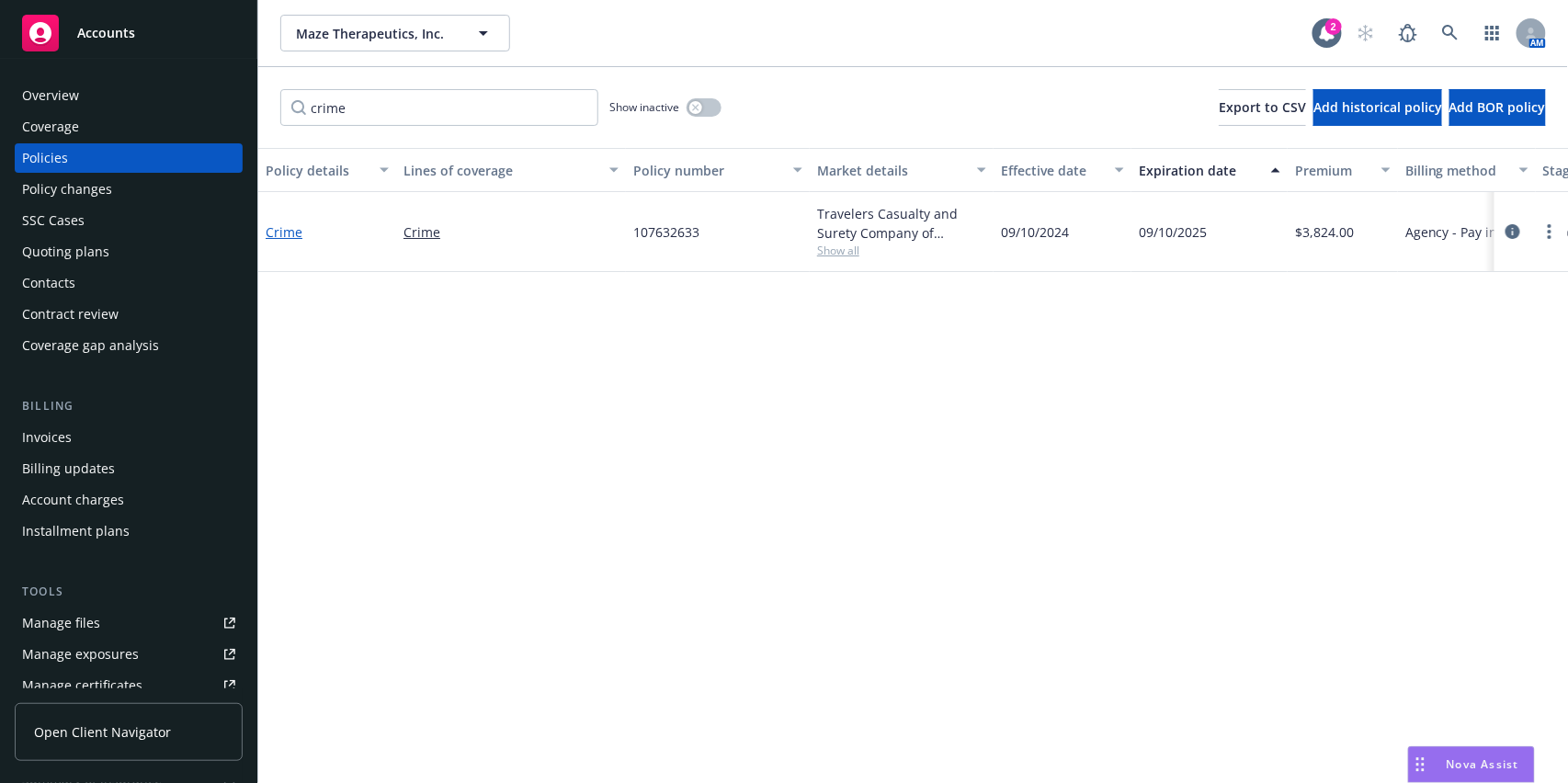 click on "Crime" at bounding box center (284, 232) 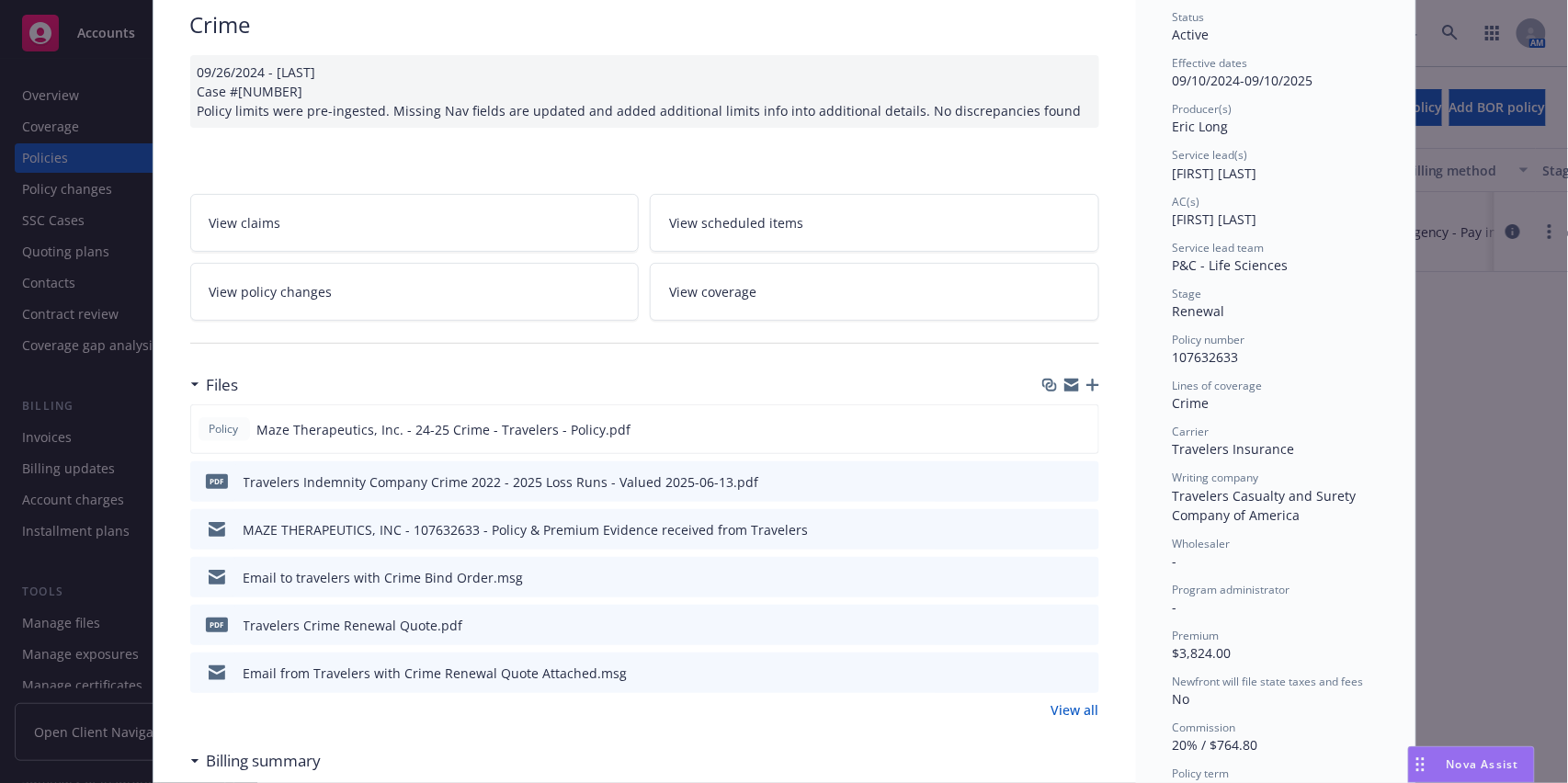 scroll, scrollTop: 0, scrollLeft: 0, axis: both 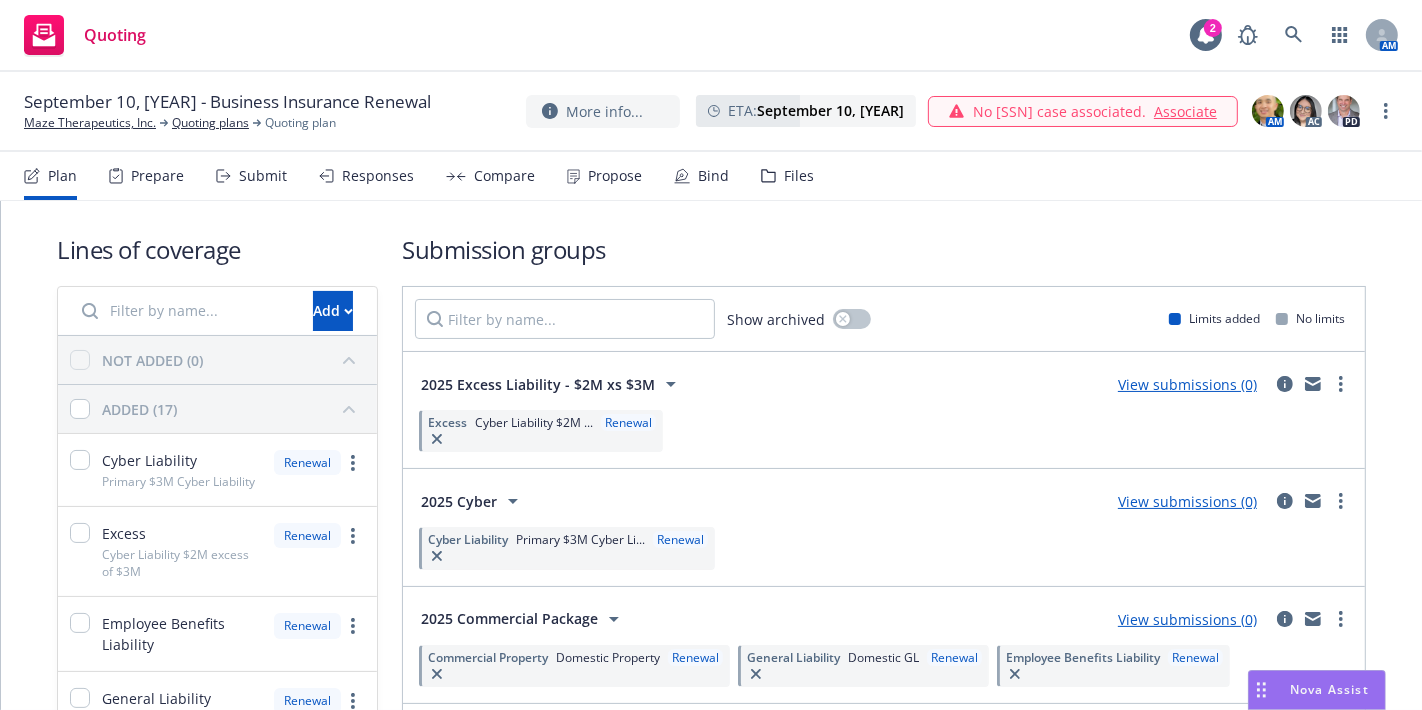 click on "Quoting 2 AM" at bounding box center (711, 36) 